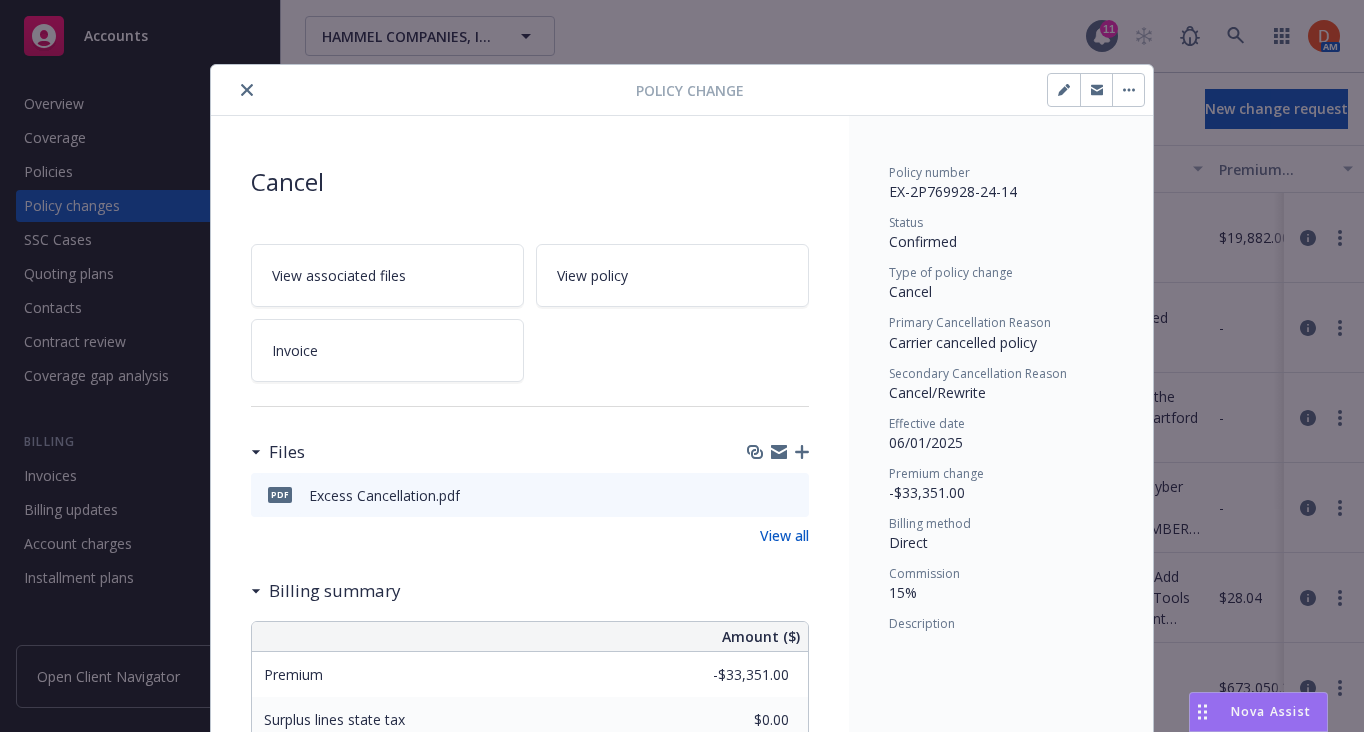 scroll, scrollTop: 0, scrollLeft: 0, axis: both 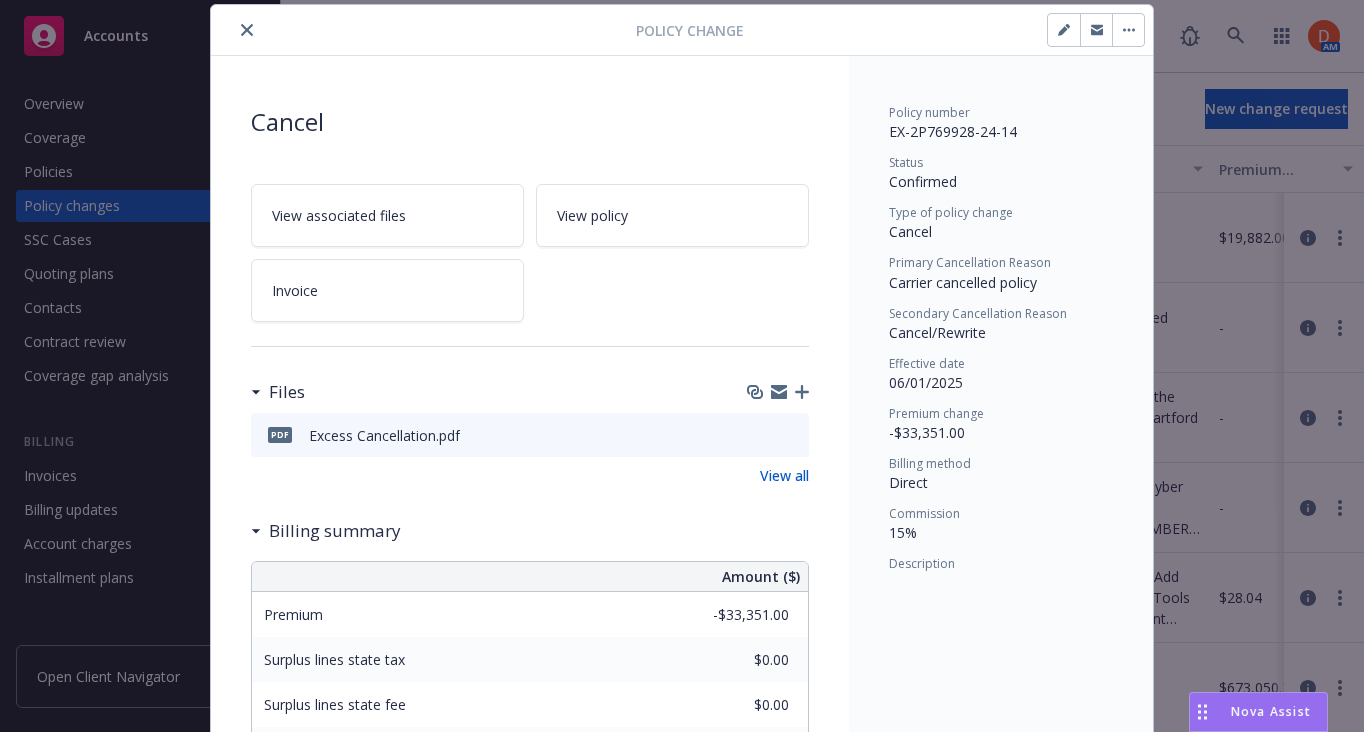 click 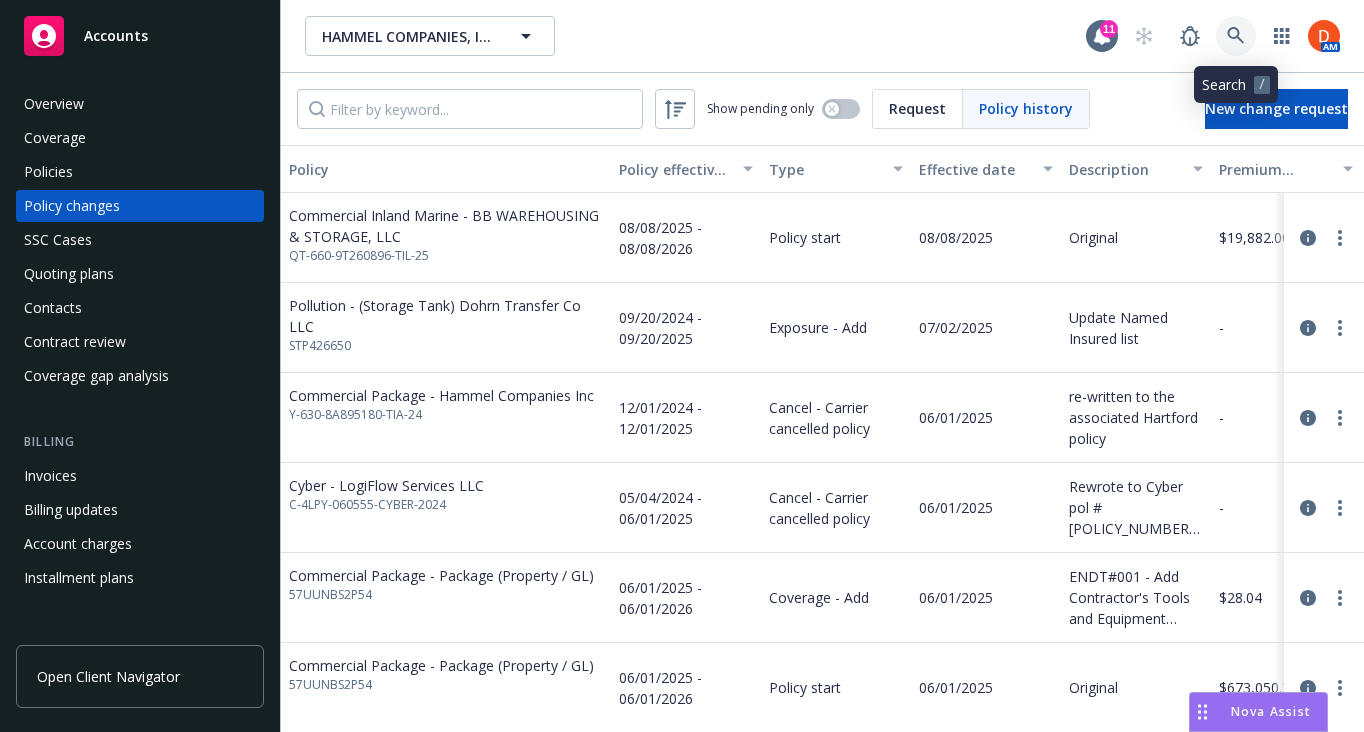 click 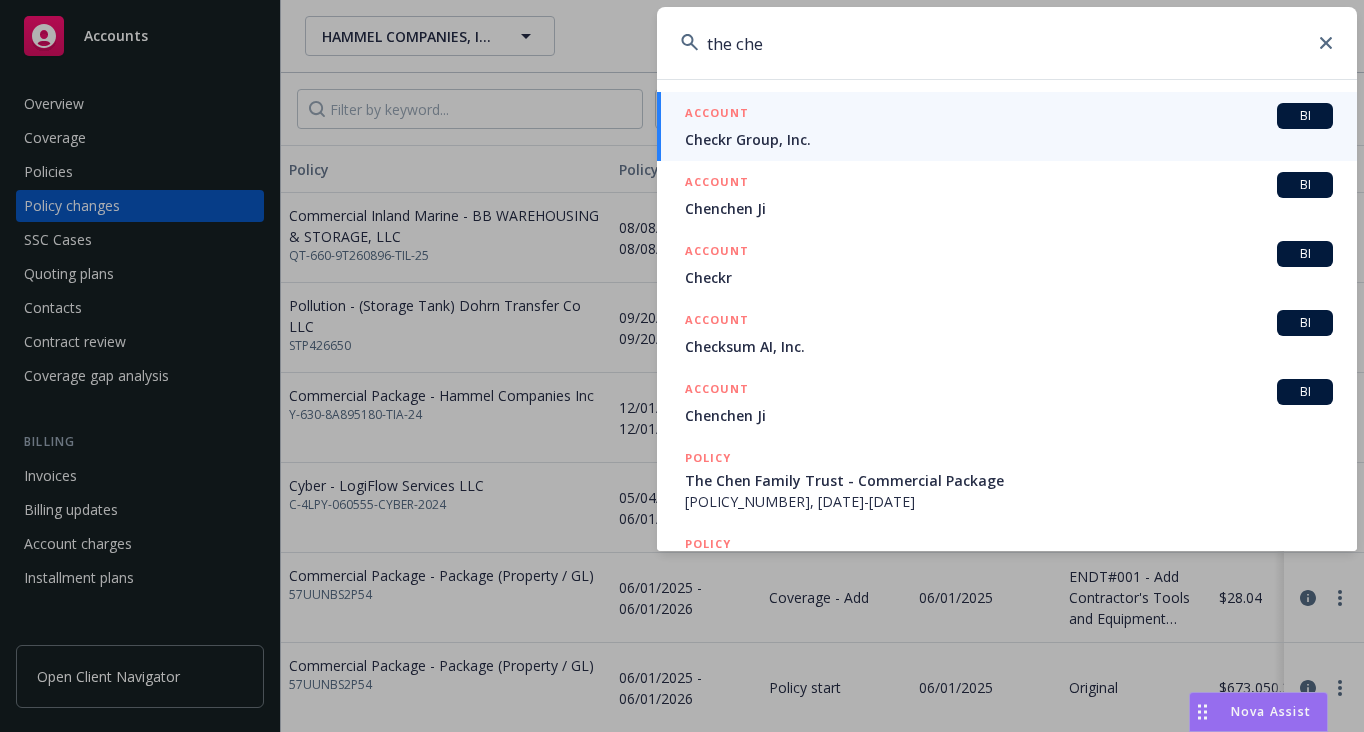 type on "the chen" 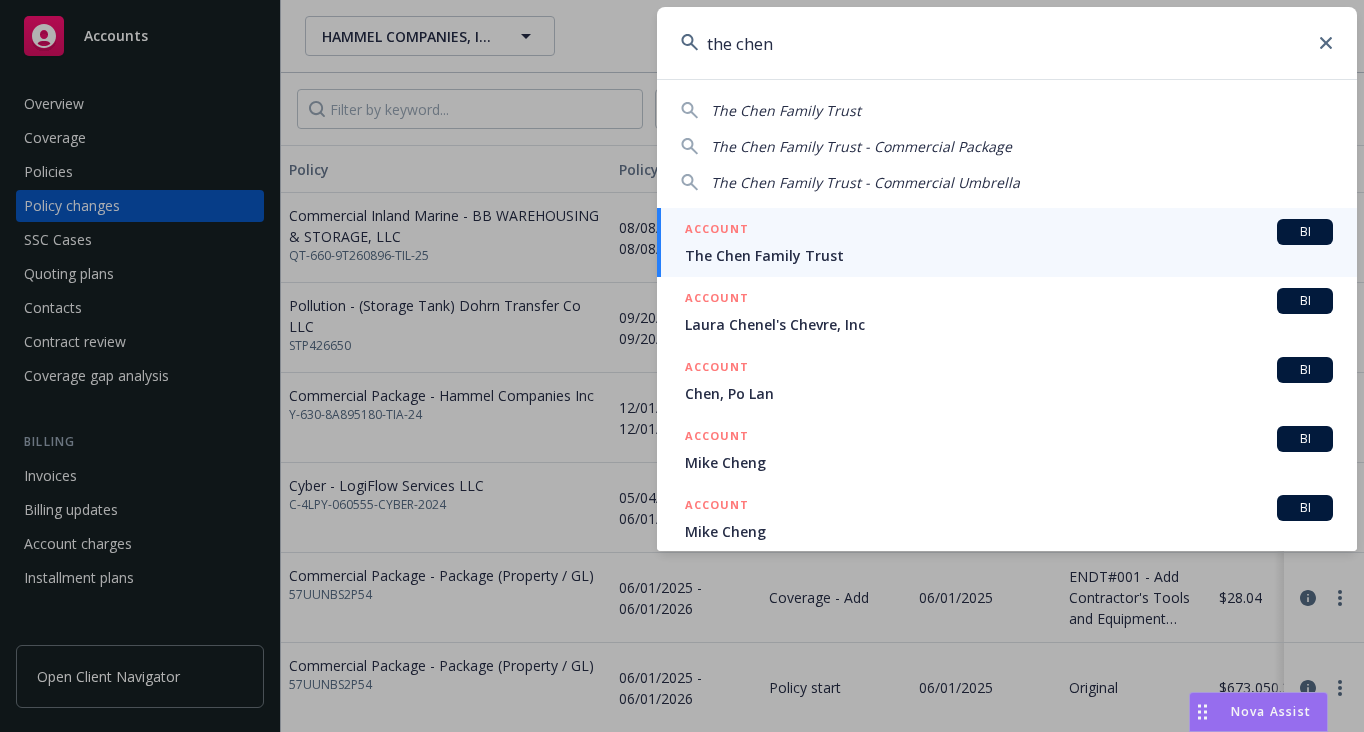 click on "The Chen Family Trust" at bounding box center (1009, 255) 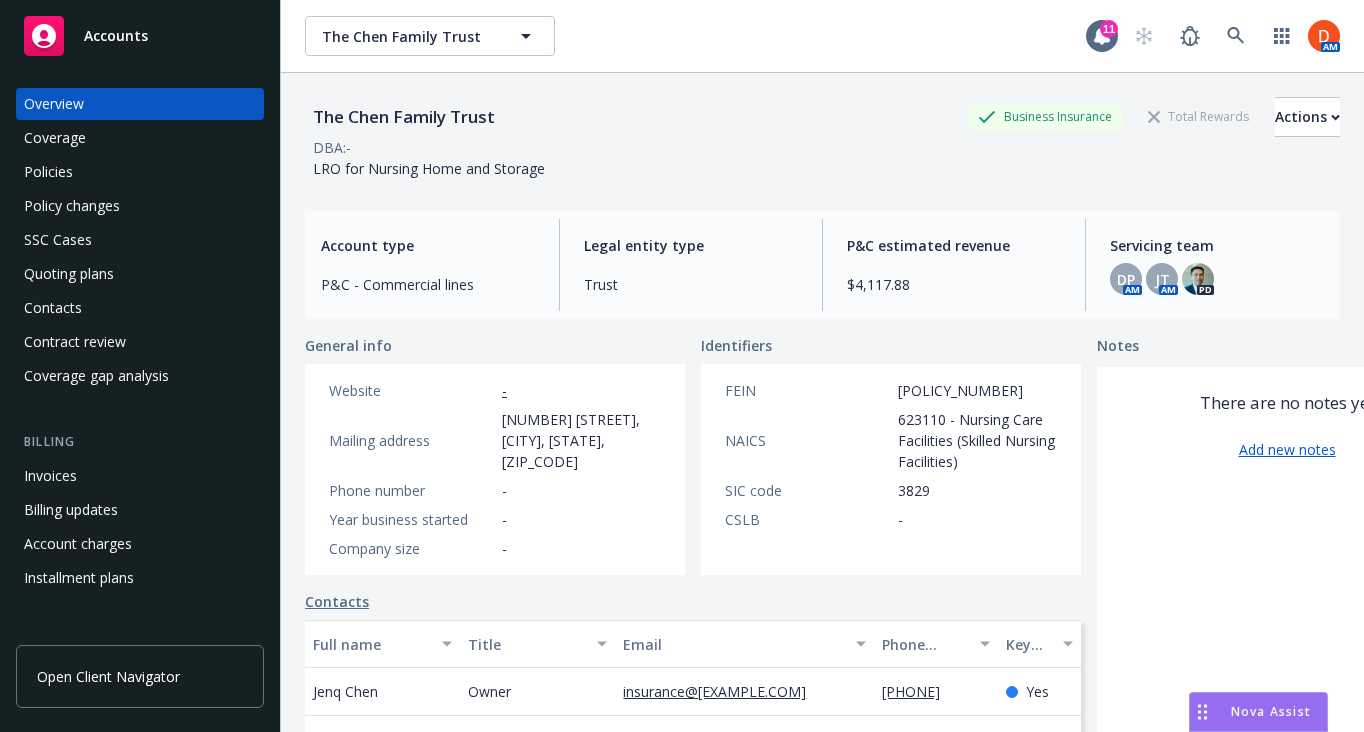 click on "Quoting plans" at bounding box center (140, 274) 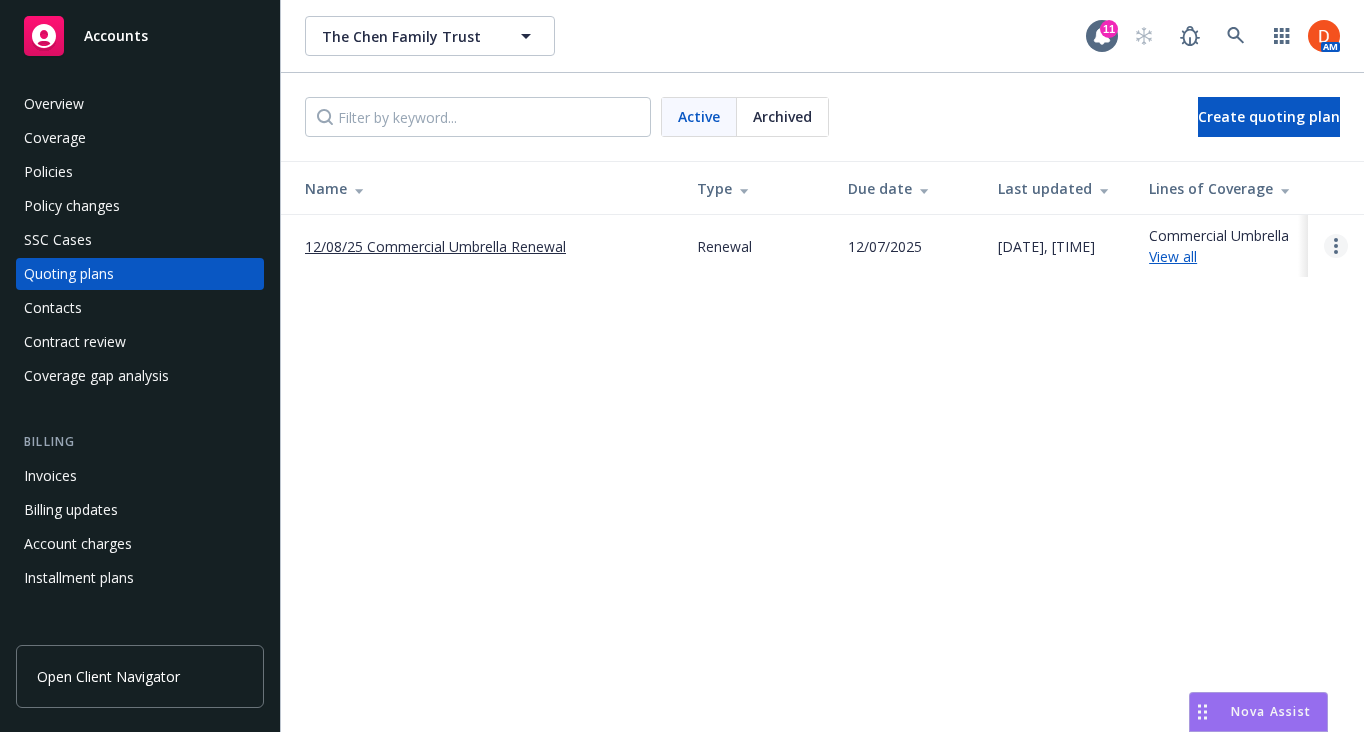 click at bounding box center (1336, 246) 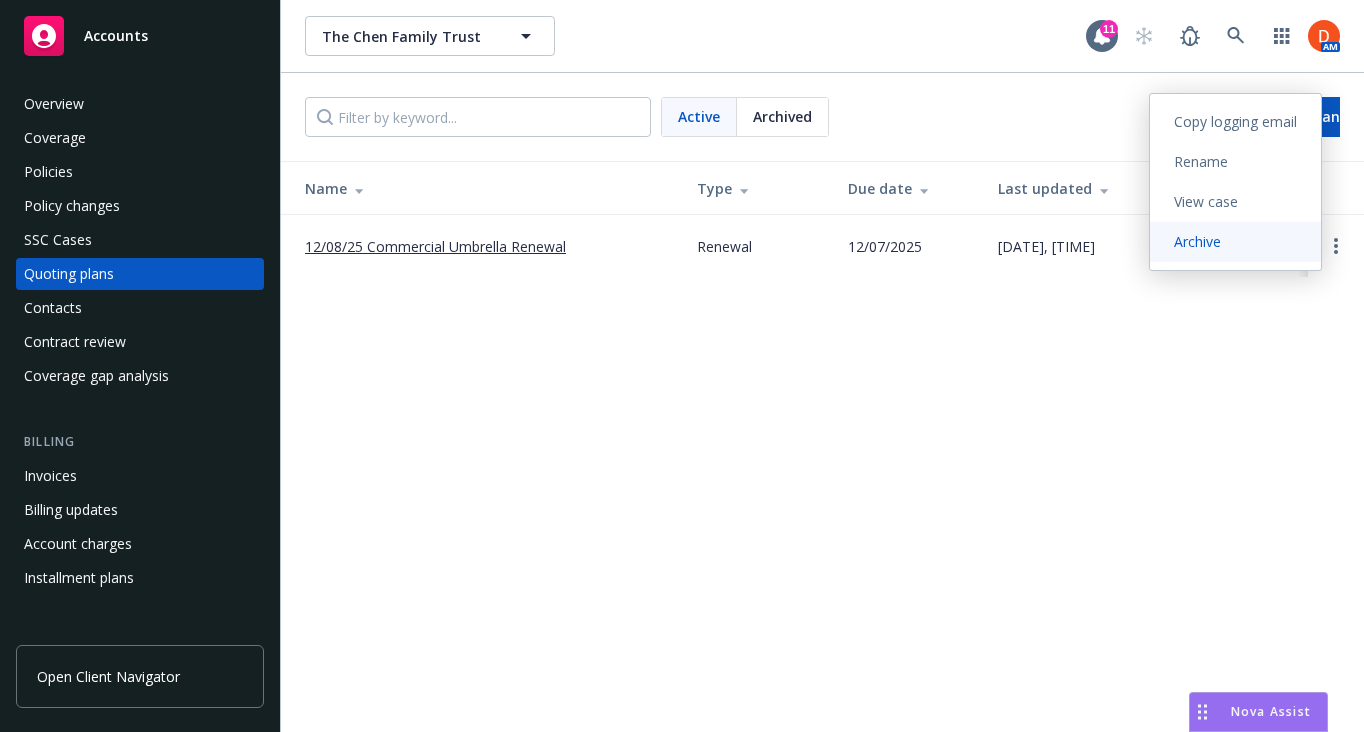 click on "Archive" at bounding box center [1235, 242] 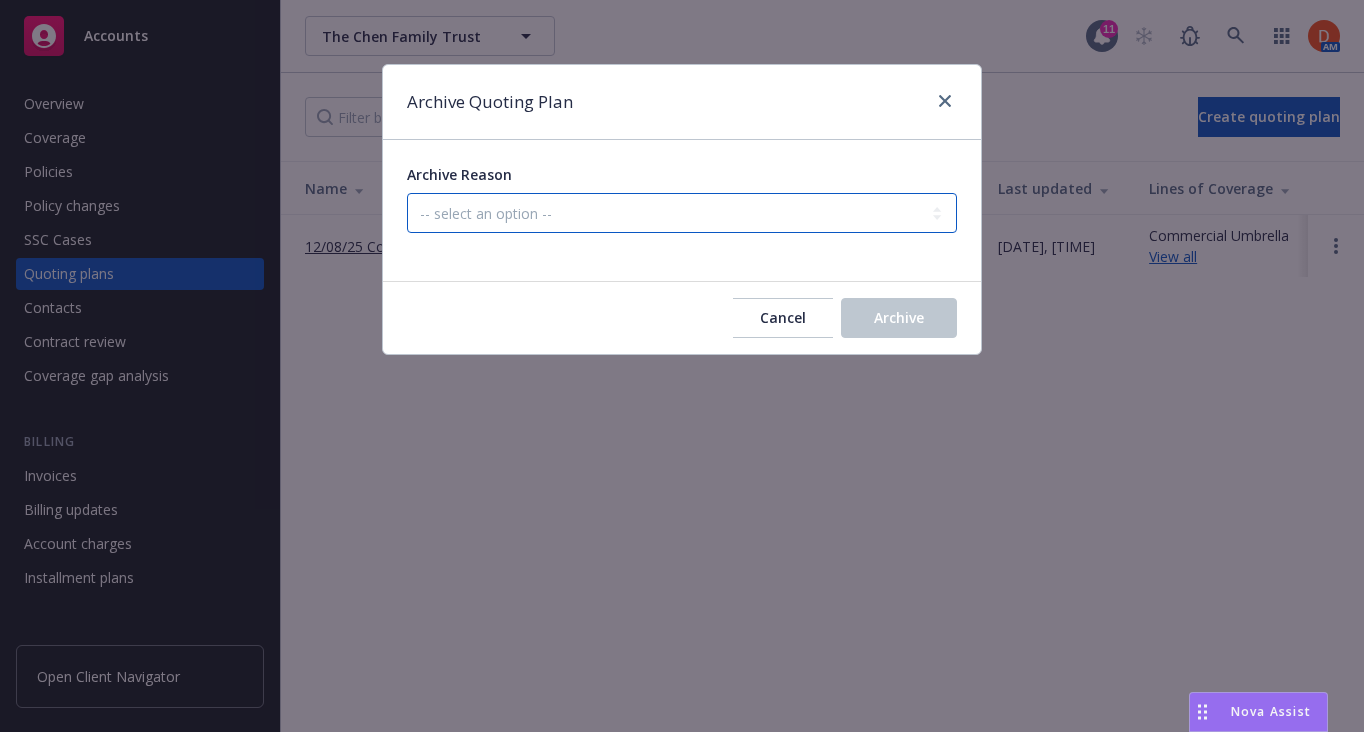 click on "-- select an option -- All policies in this renewal plan are auto-renewed Created by error Customer chose not to renew Duplicate Renewal not needed or account churned Renewal processes completed" at bounding box center (682, 213) 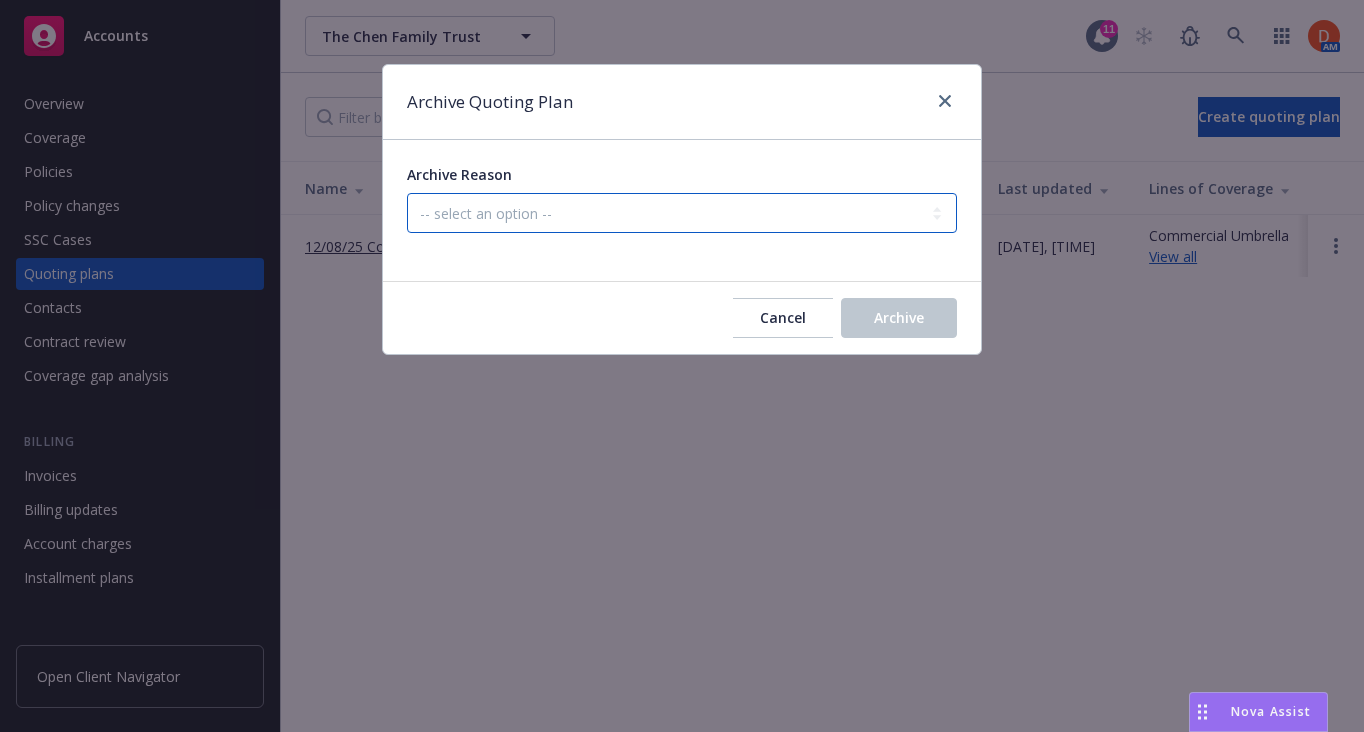 click on "-- select an option -- All policies in this renewal plan are auto-renewed Created by error Customer chose not to renew Duplicate Renewal not needed or account churned Renewal processes completed" at bounding box center (682, 213) 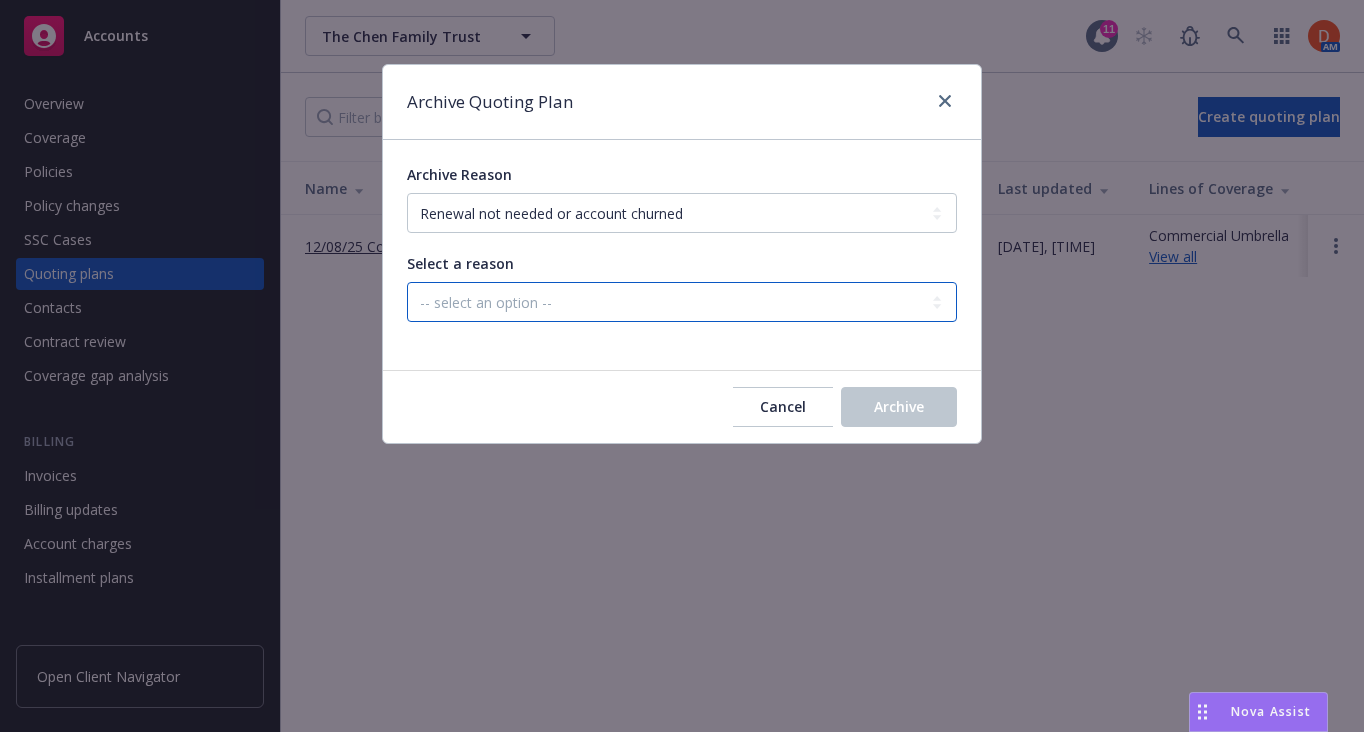 click on "-- select an option -- Blocked Client acquired, or no longer in business Client wanted to approach more markets Customer not a good fit for Newfront Customer unresponsive Did not have market appointment / access Lost on BOR Lost on pricing Quoting process delayed" at bounding box center (682, 302) 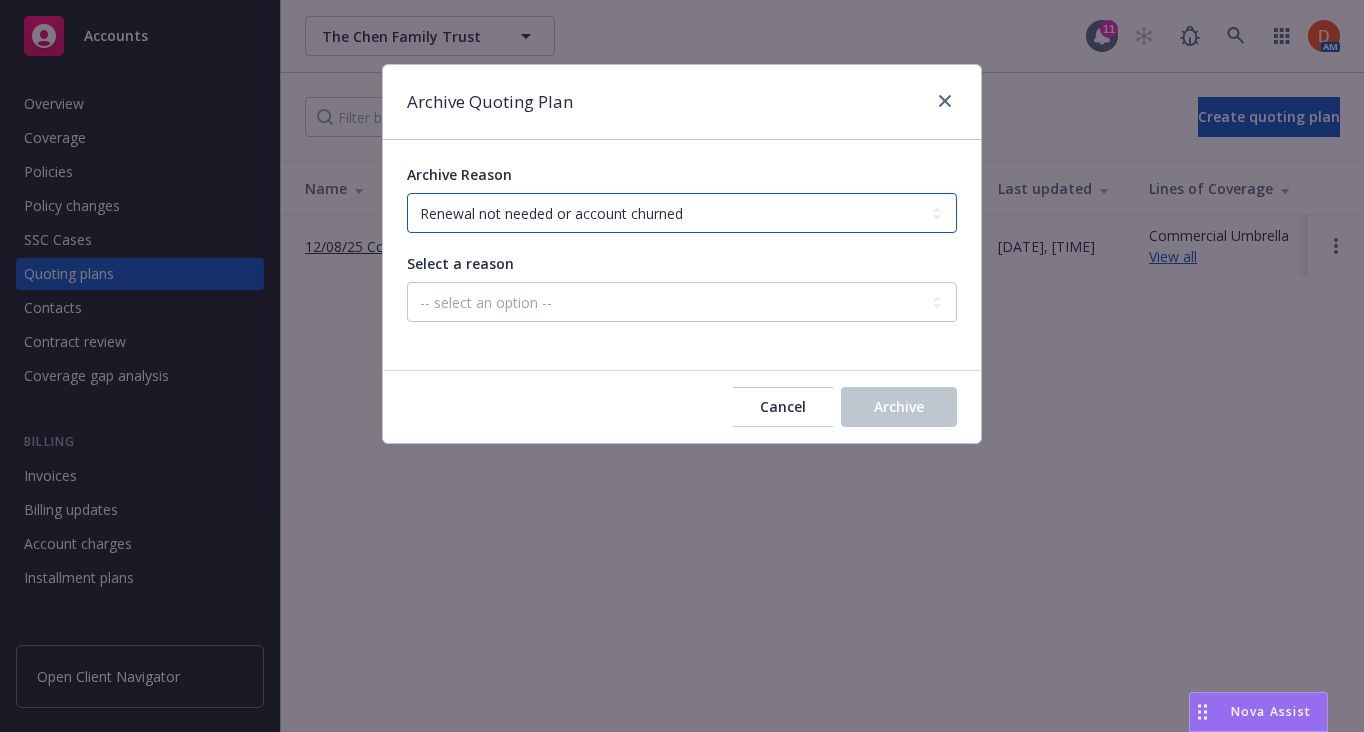 click on "-- select an option -- All policies in this renewal plan are auto-renewed Created by error Customer chose not to renew Duplicate Renewal not needed or account churned Renewal processes completed" at bounding box center [682, 213] 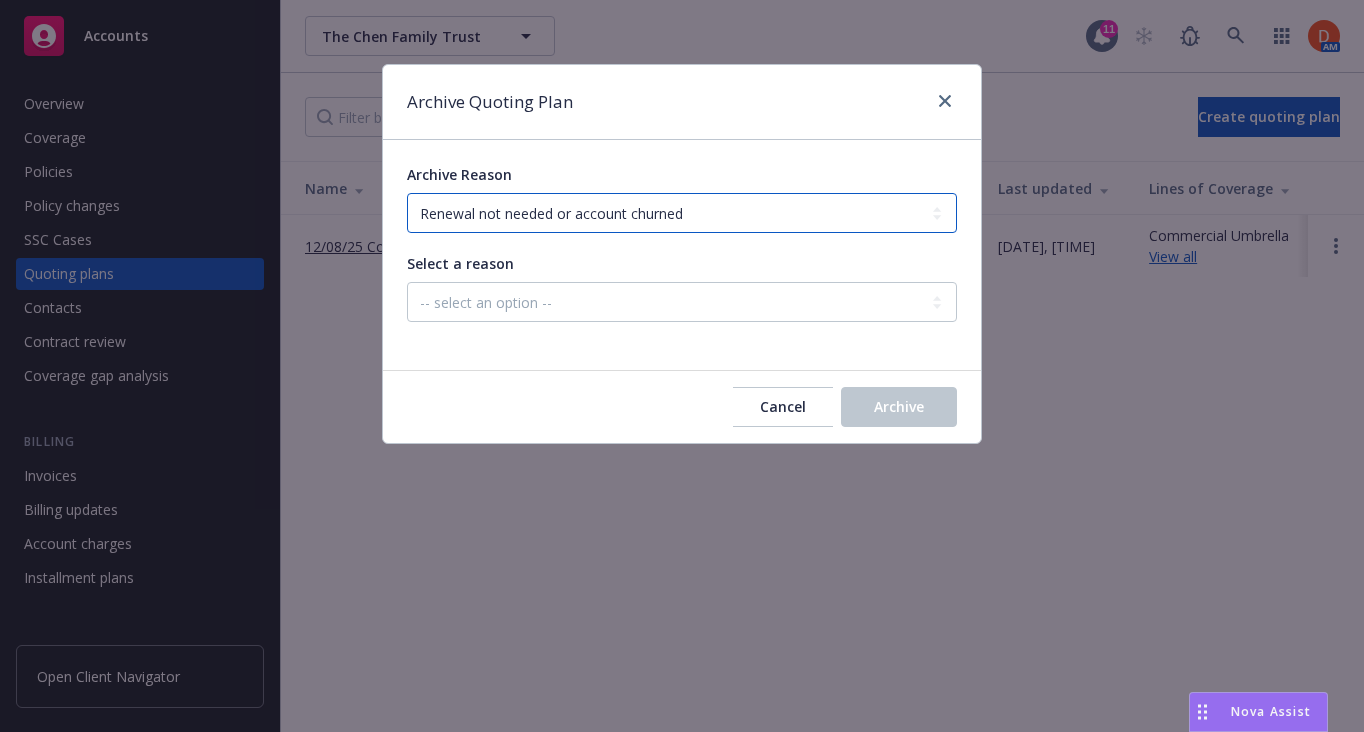 select on "ARCHIVED_RENEWAL_CANCELED" 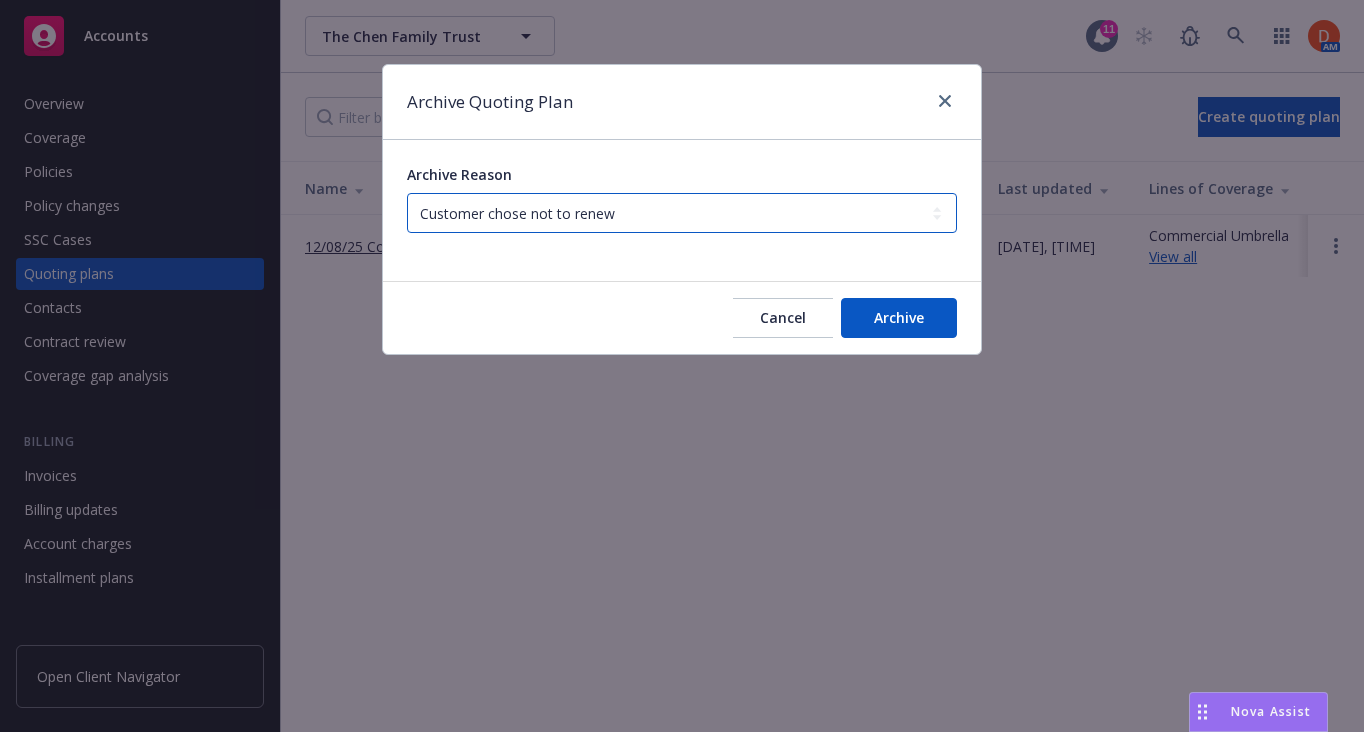 click on "-- select an option -- All policies in this renewal plan are auto-renewed Created by error Customer chose not to renew Duplicate Renewal not needed or account churned Renewal processes completed" at bounding box center (682, 213) 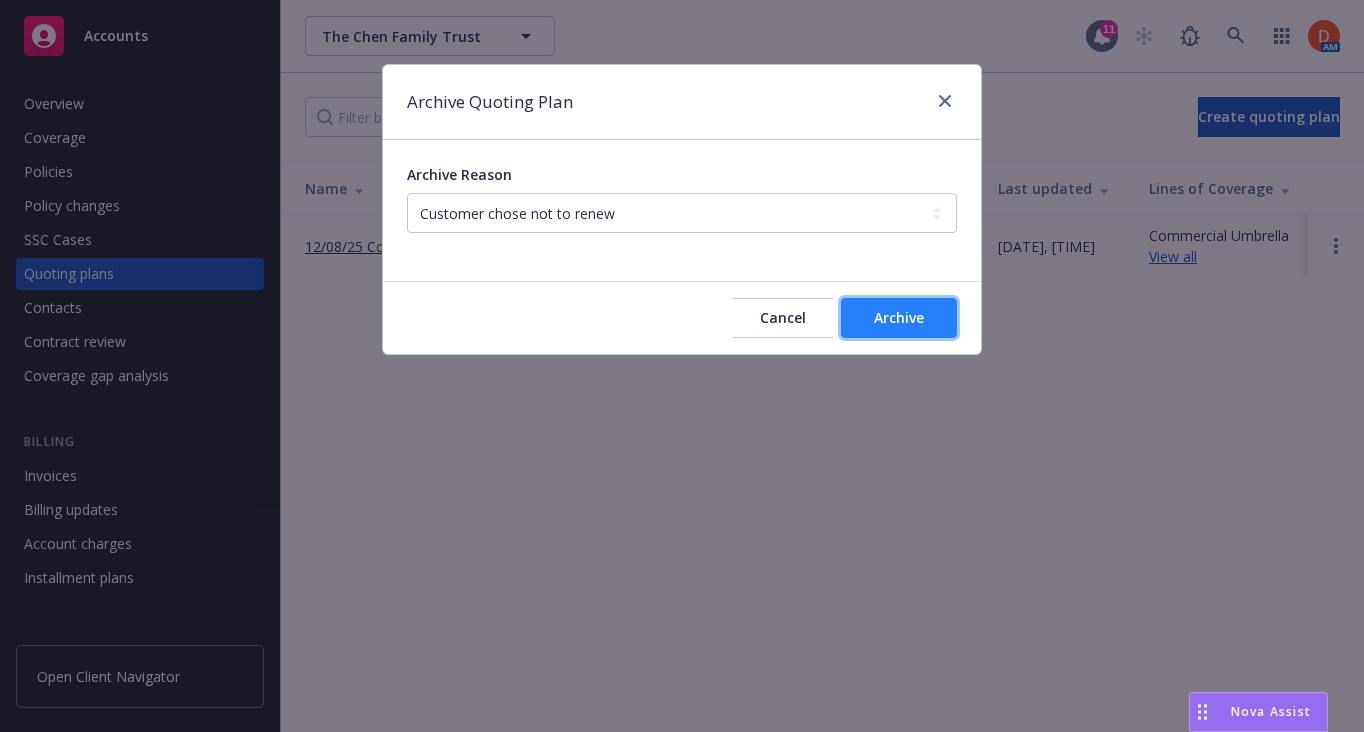 click on "Archive" at bounding box center (899, 317) 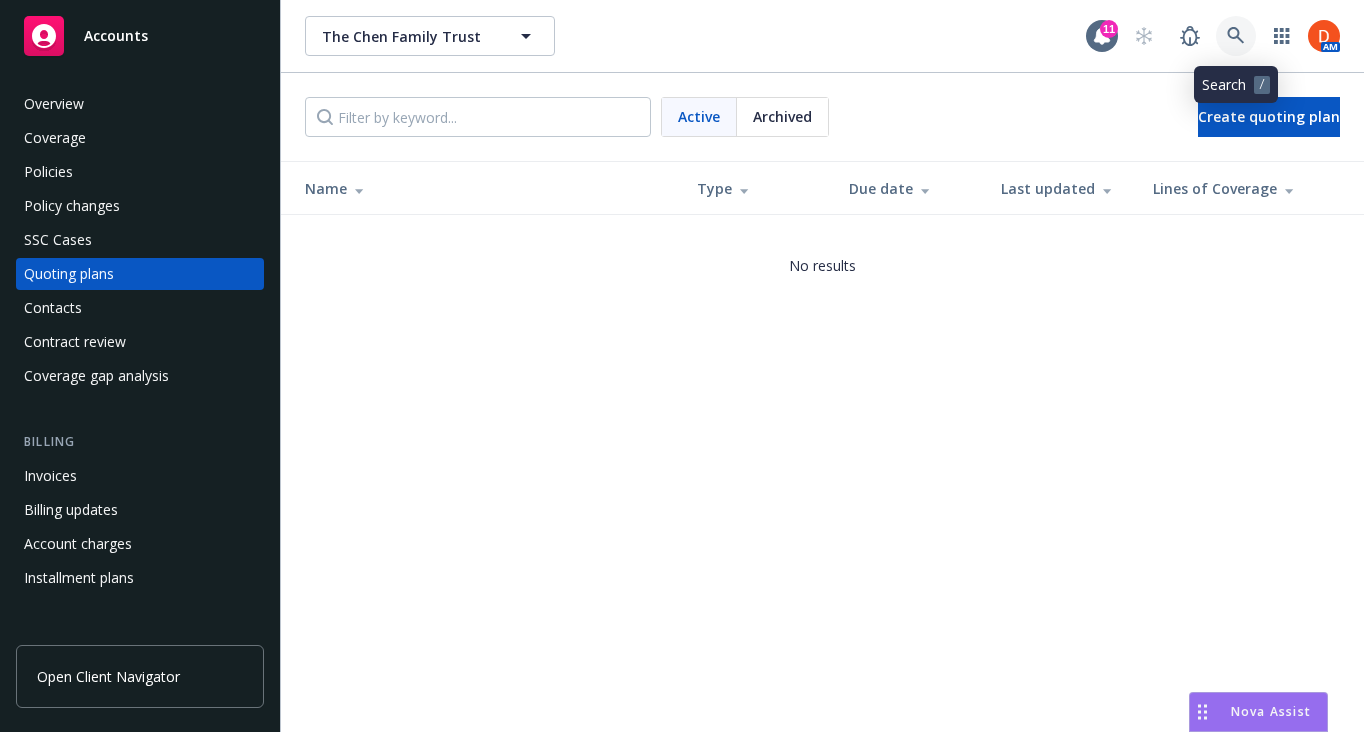 click 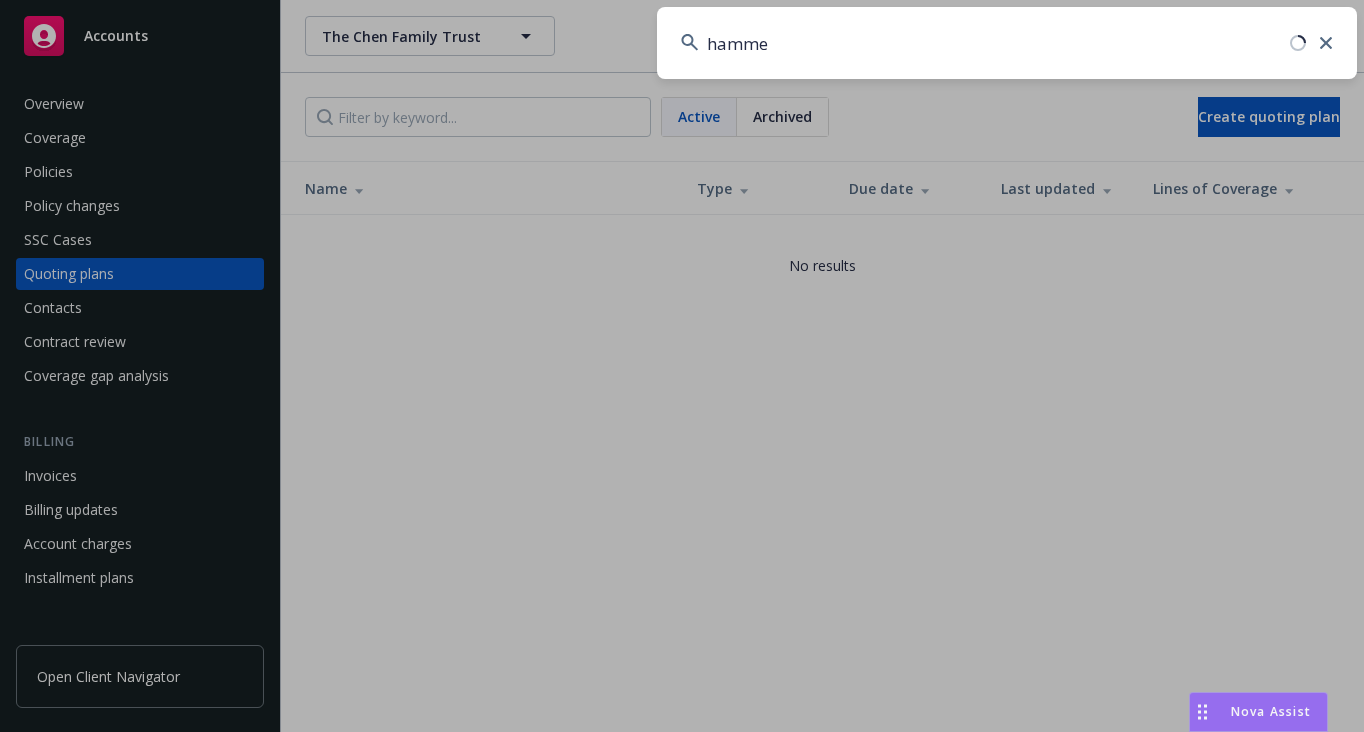 type on "hammel" 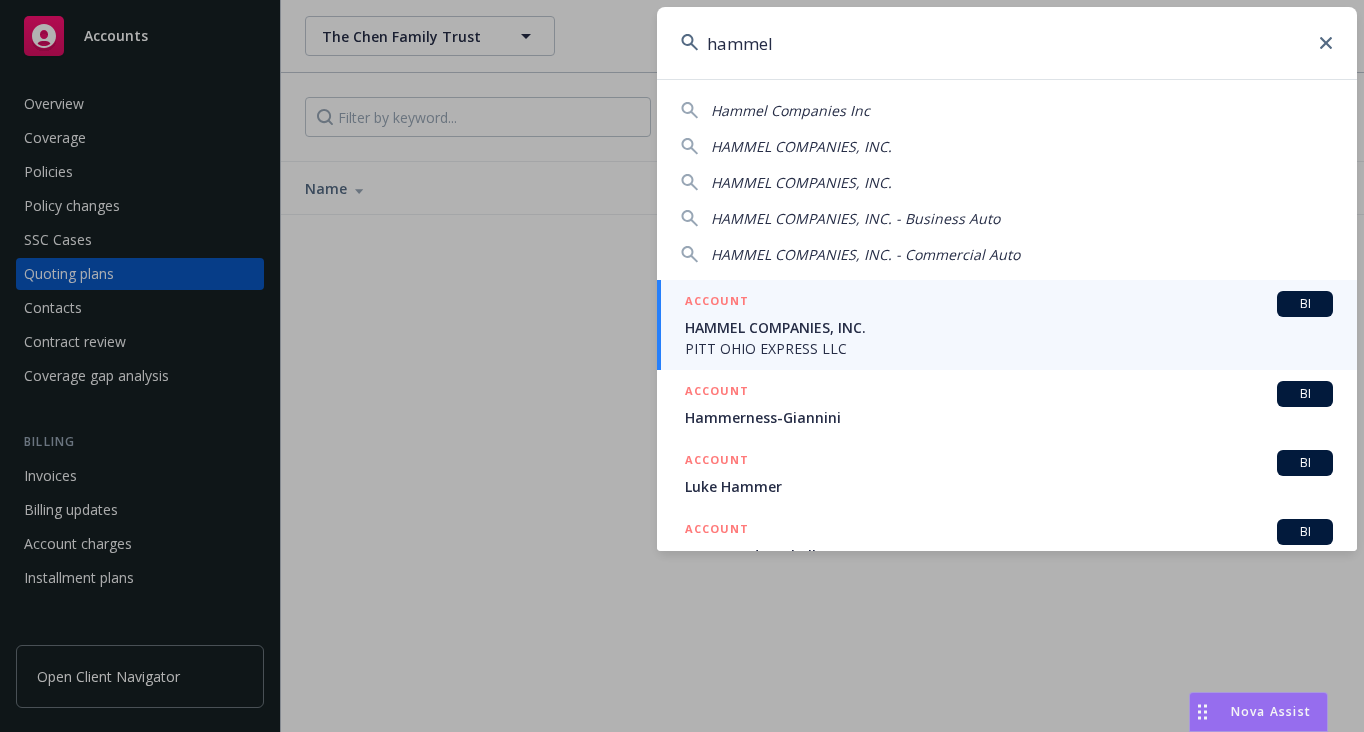 click on "HAMMEL COMPANIES, INC." at bounding box center (1009, 327) 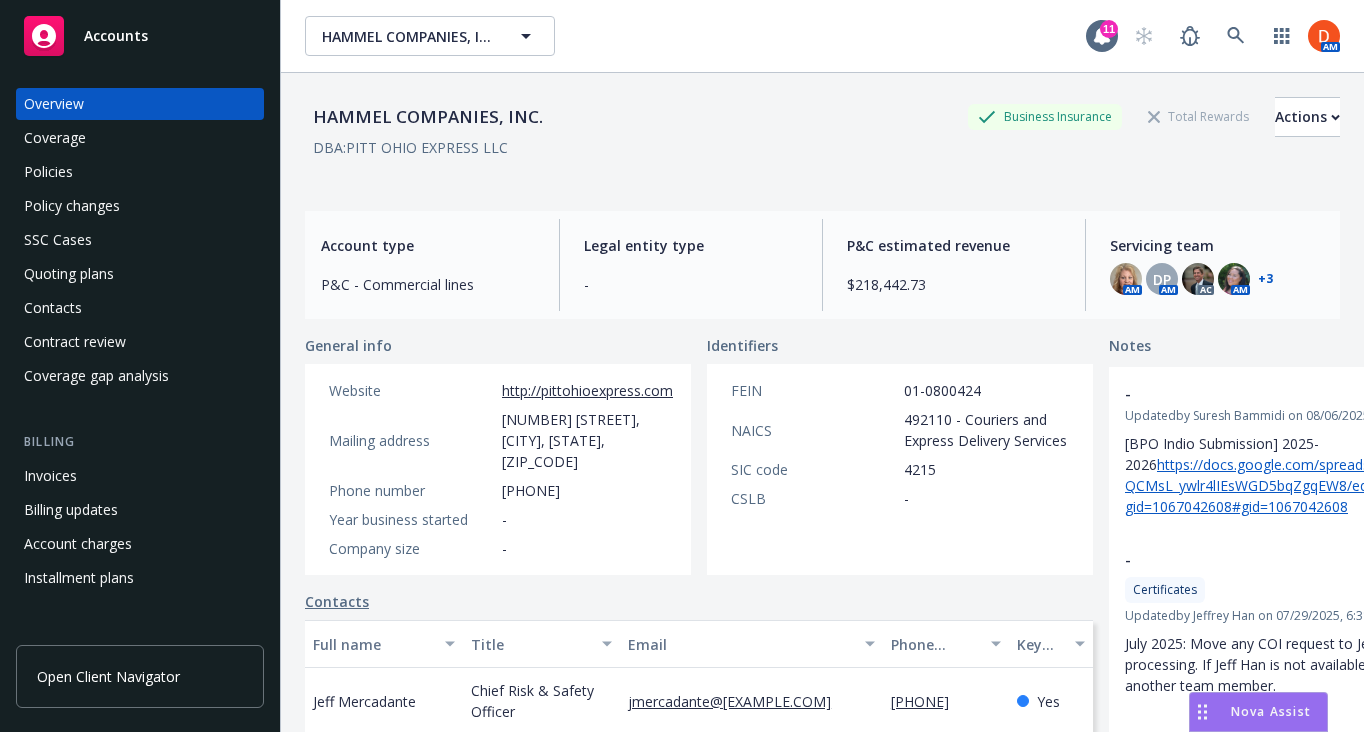 click on "Policies" at bounding box center (140, 172) 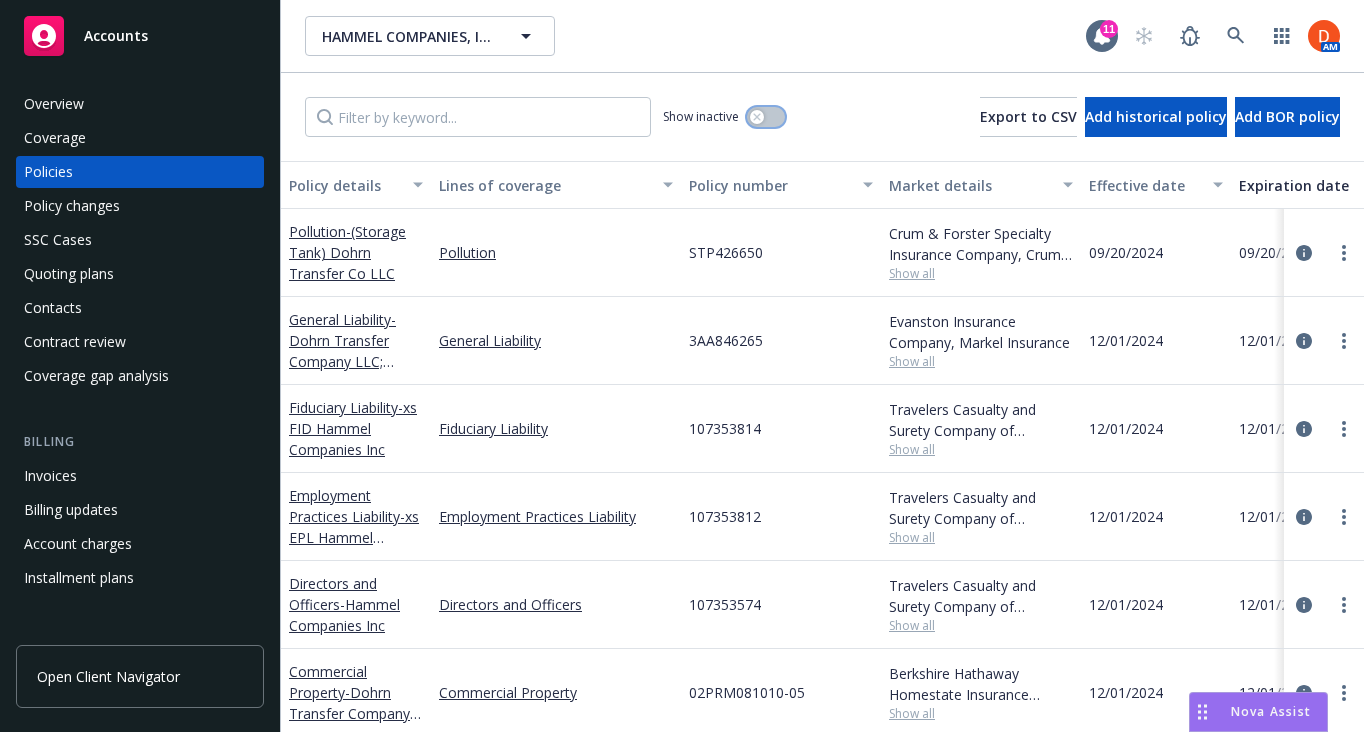 click at bounding box center [766, 117] 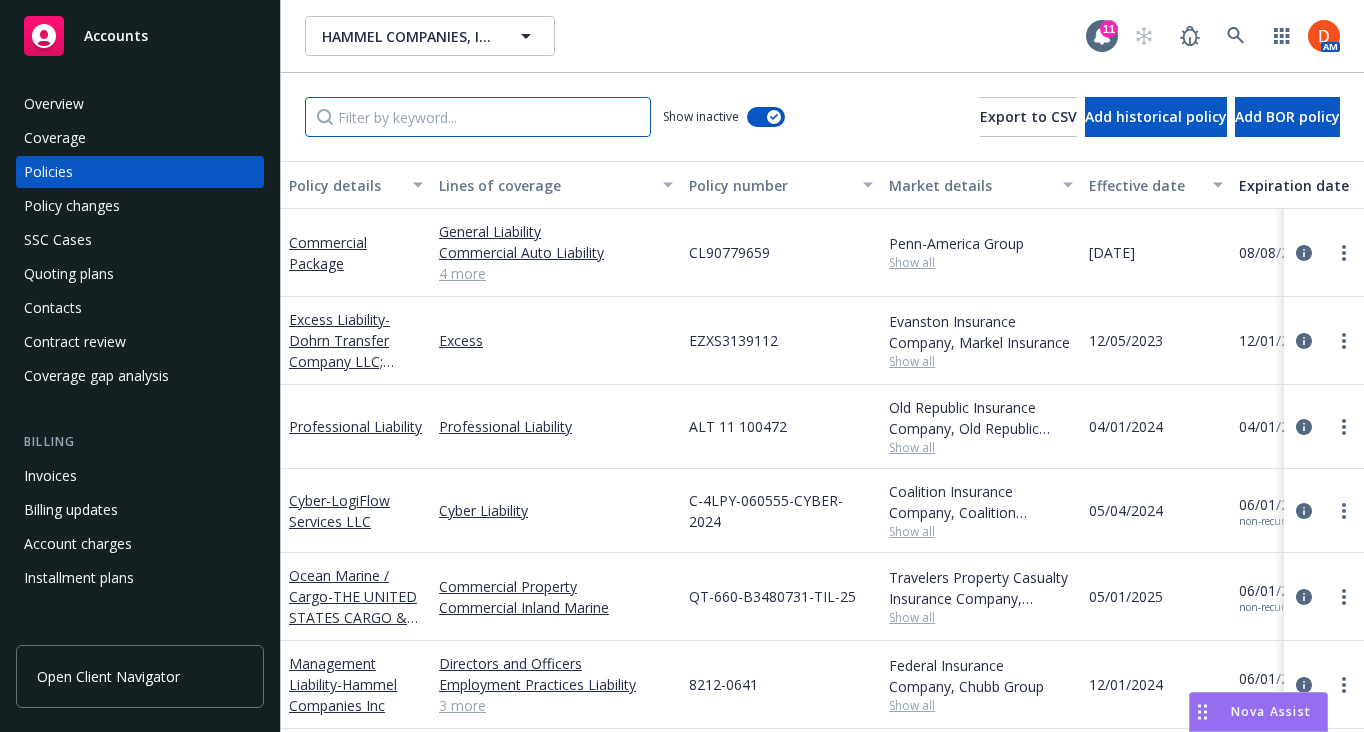 click at bounding box center [478, 117] 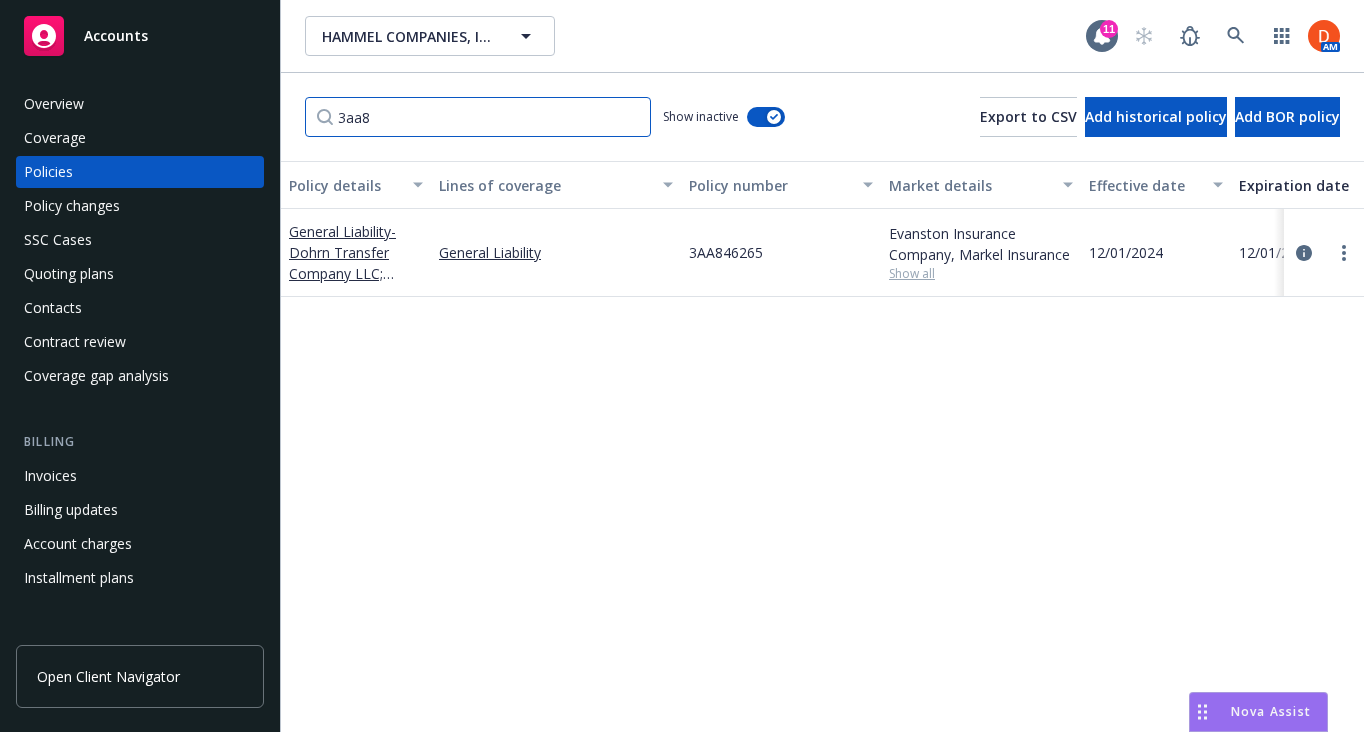 type on "3aa8" 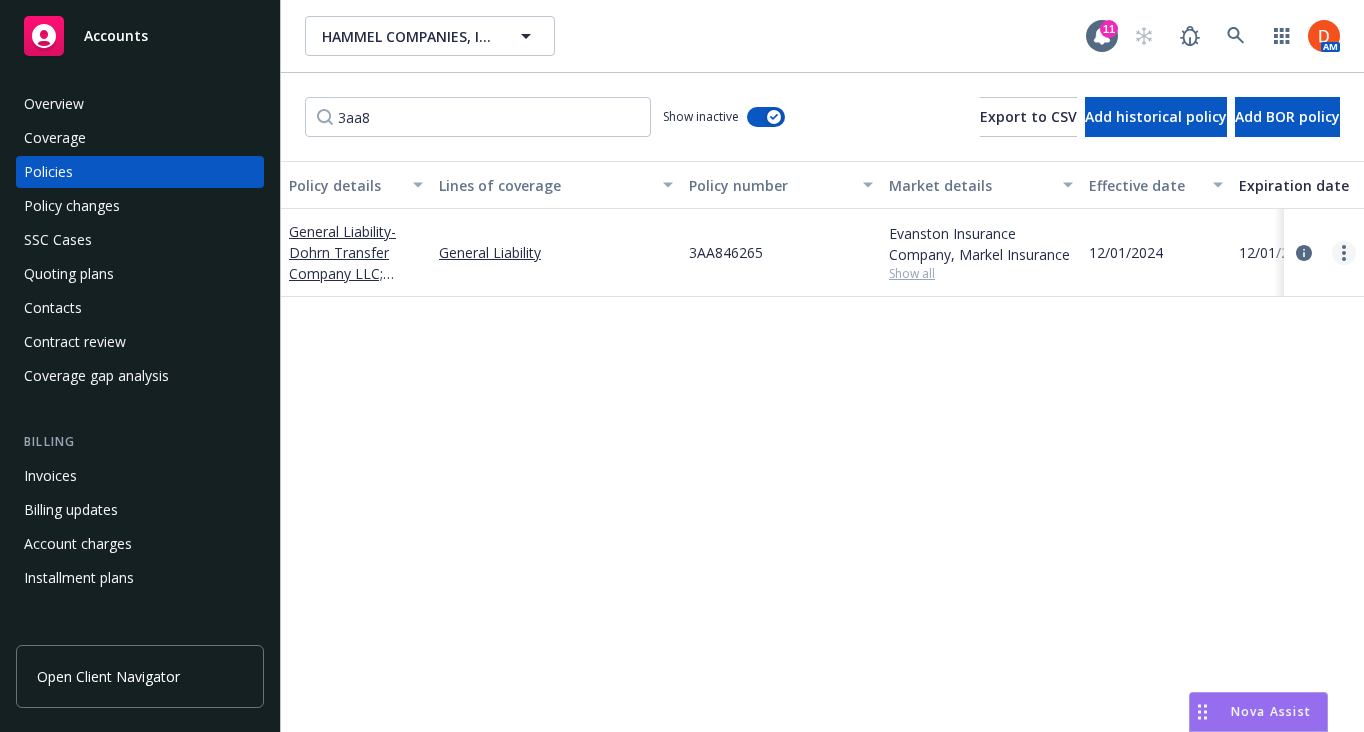 click at bounding box center (1344, 253) 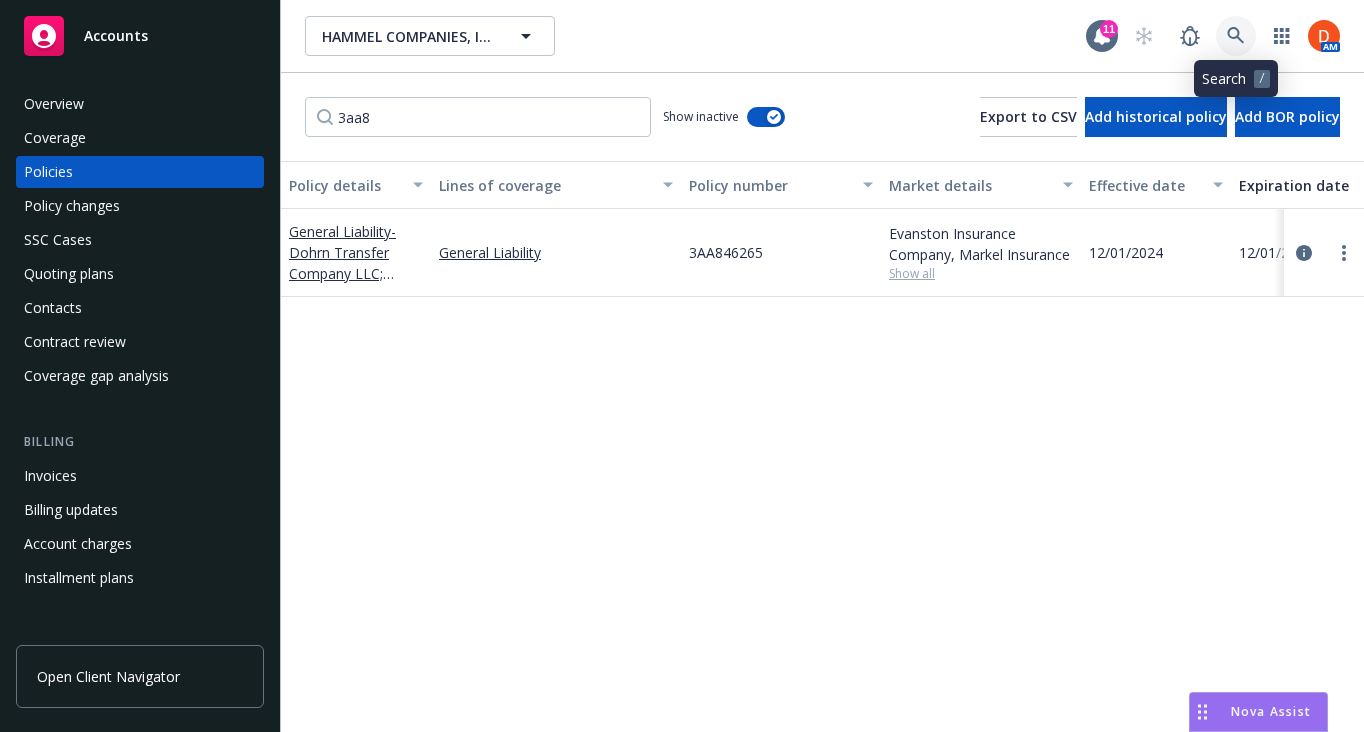 click at bounding box center (1236, 36) 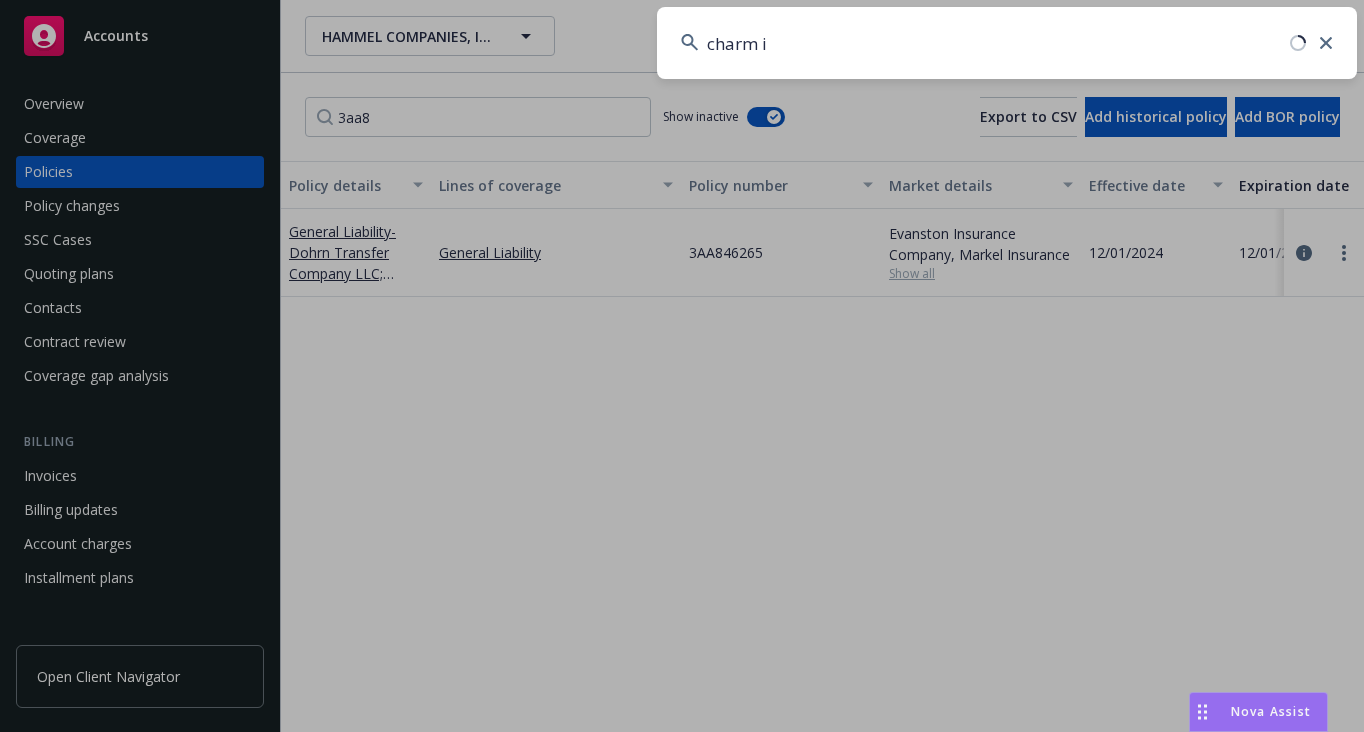 type on "charm in" 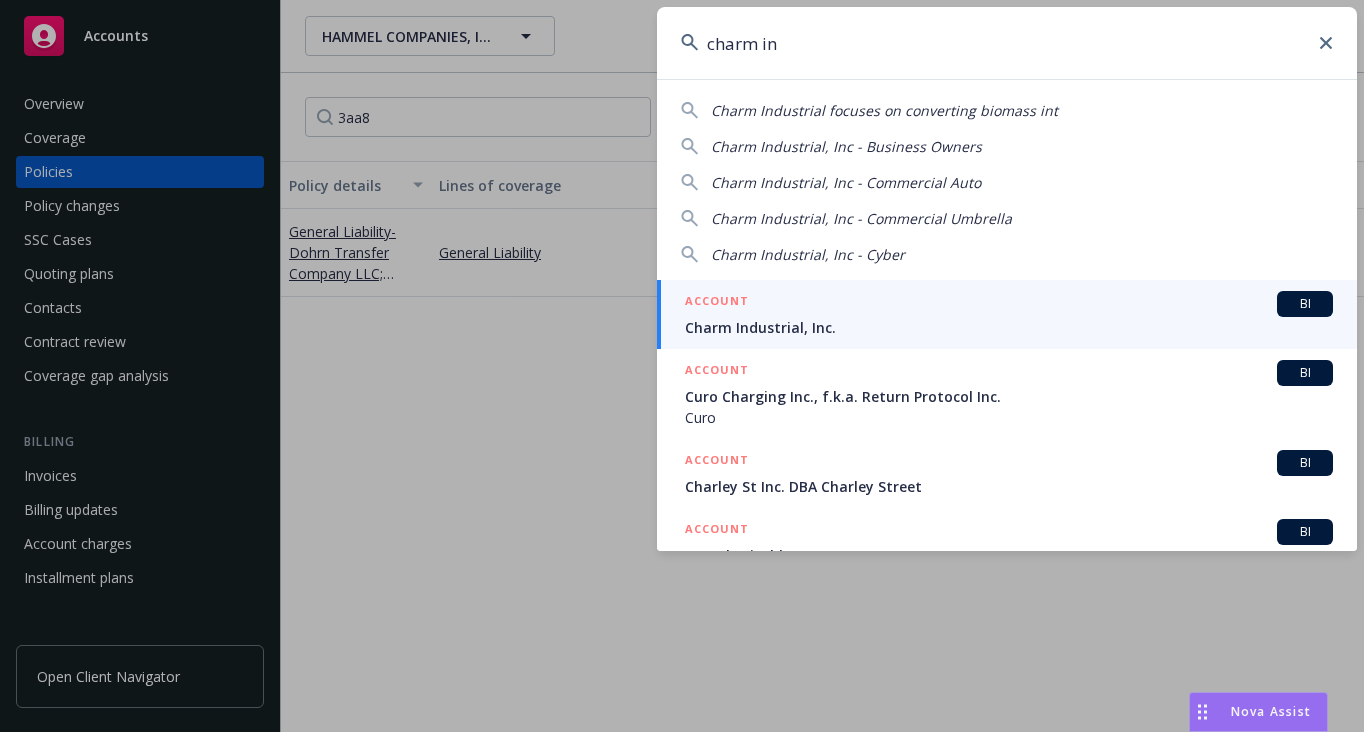 click on "ACCOUNT BI" at bounding box center (1009, 304) 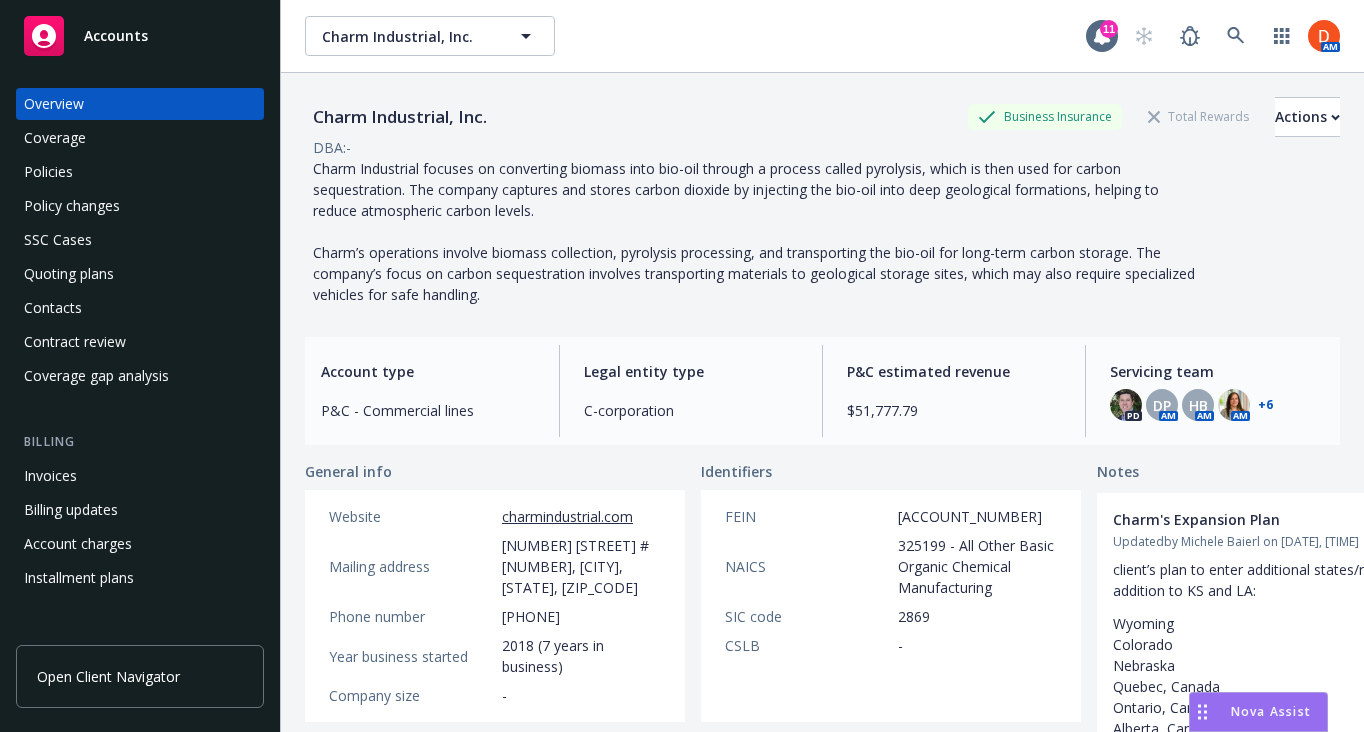 click on "Invoices" at bounding box center (140, 476) 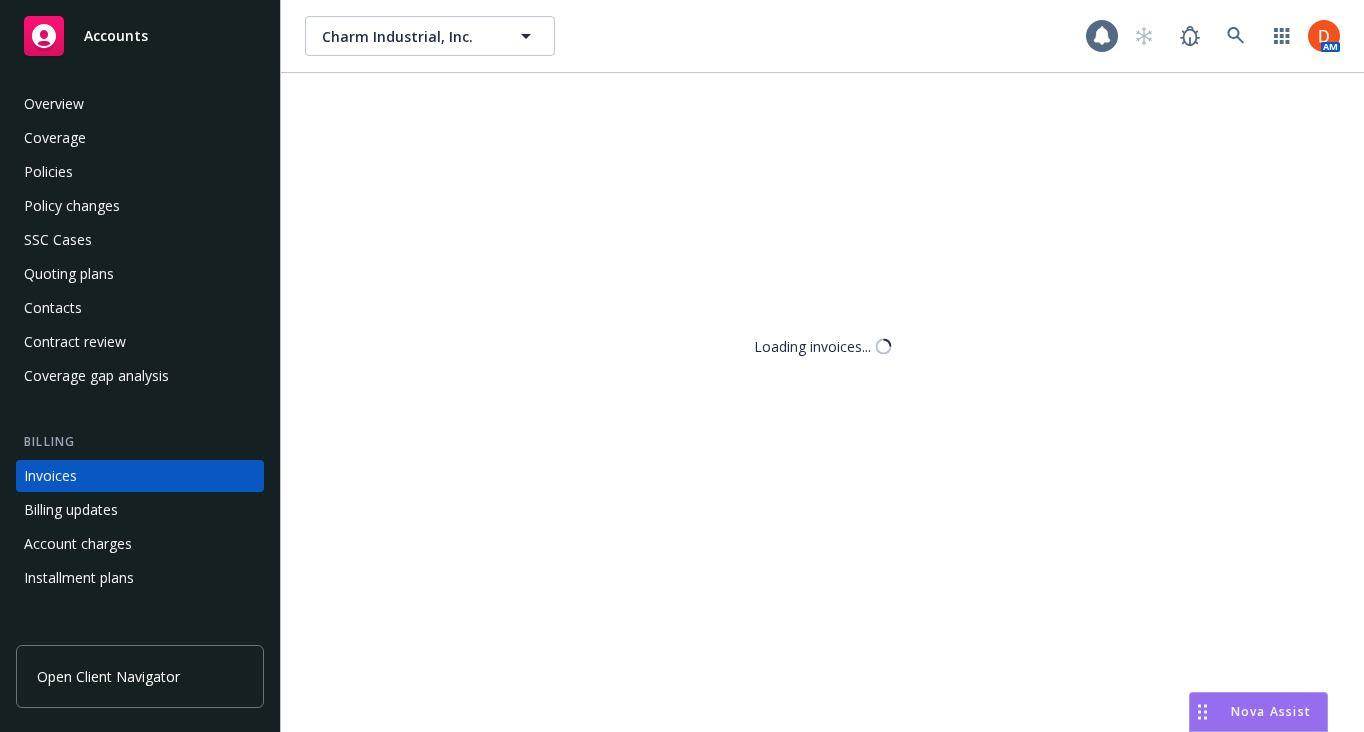 scroll, scrollTop: 78, scrollLeft: 0, axis: vertical 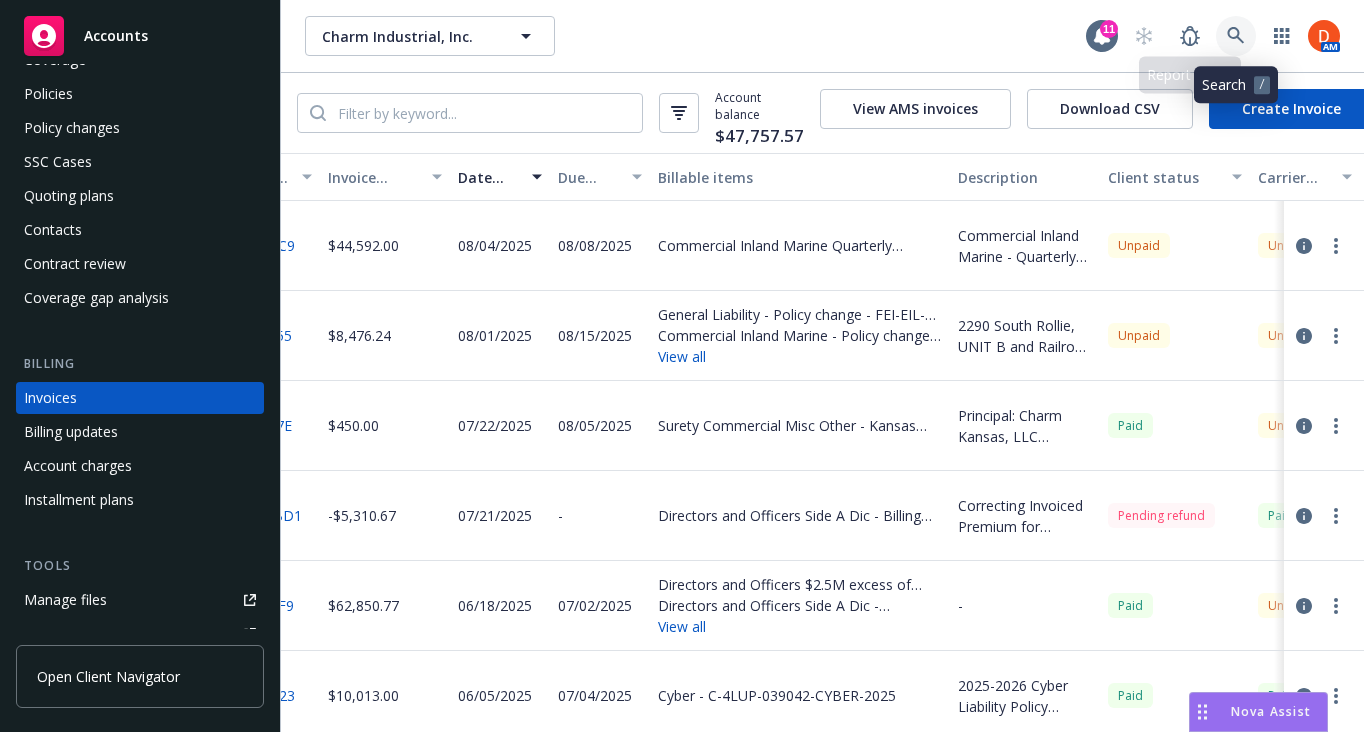 click 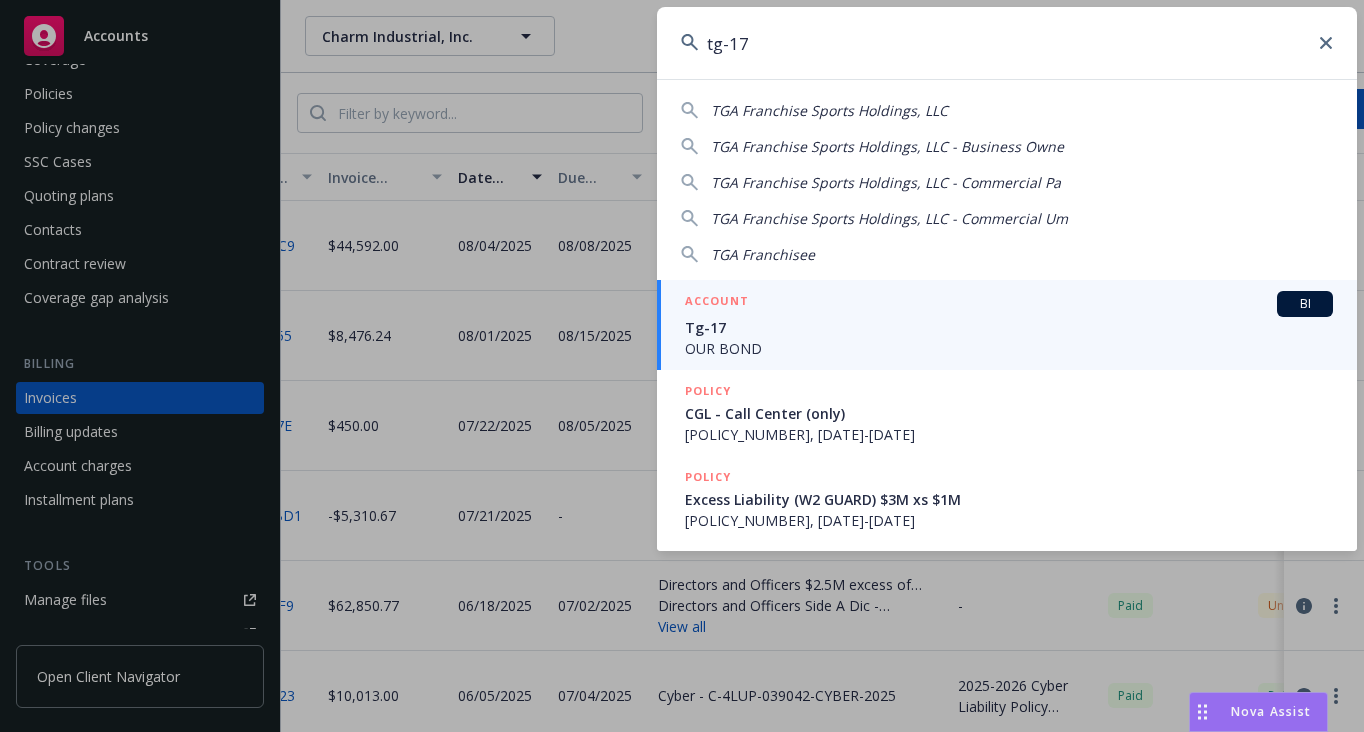 type on "tg-17" 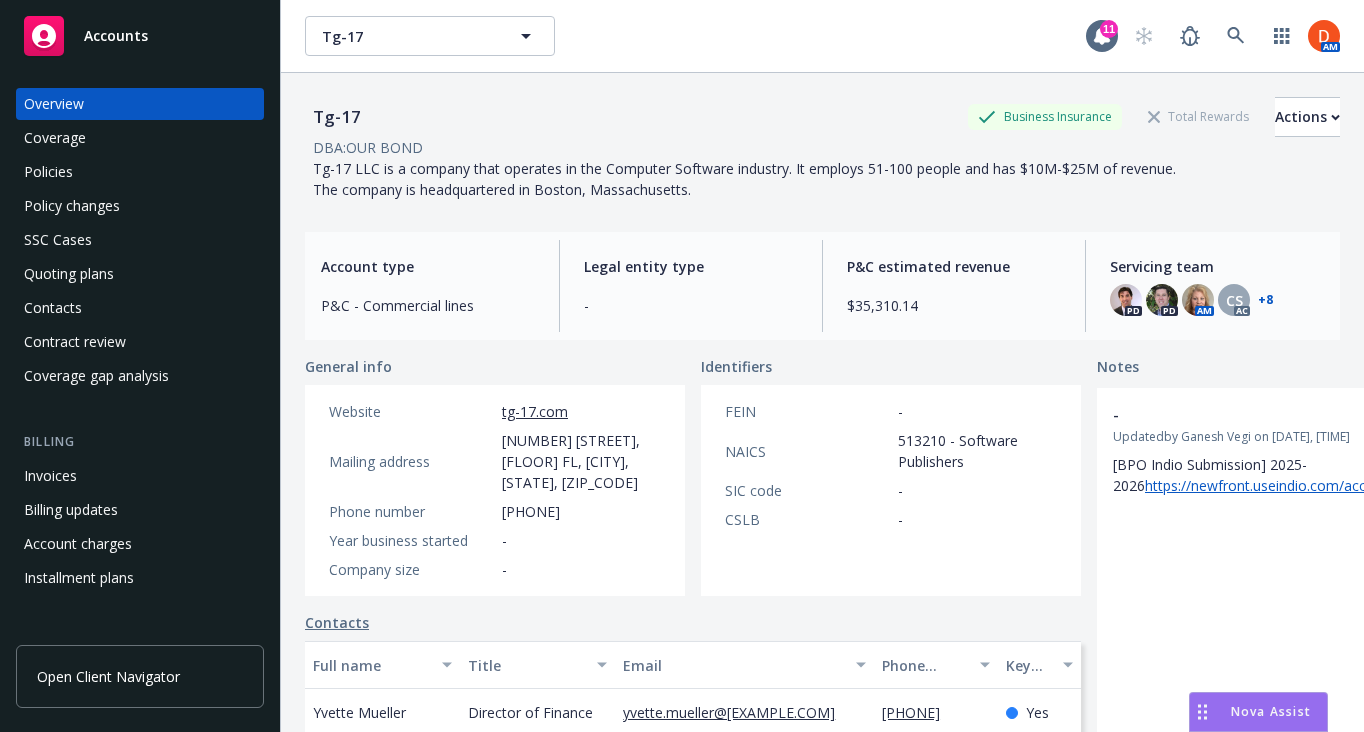 click on "+ 8" at bounding box center (1265, 300) 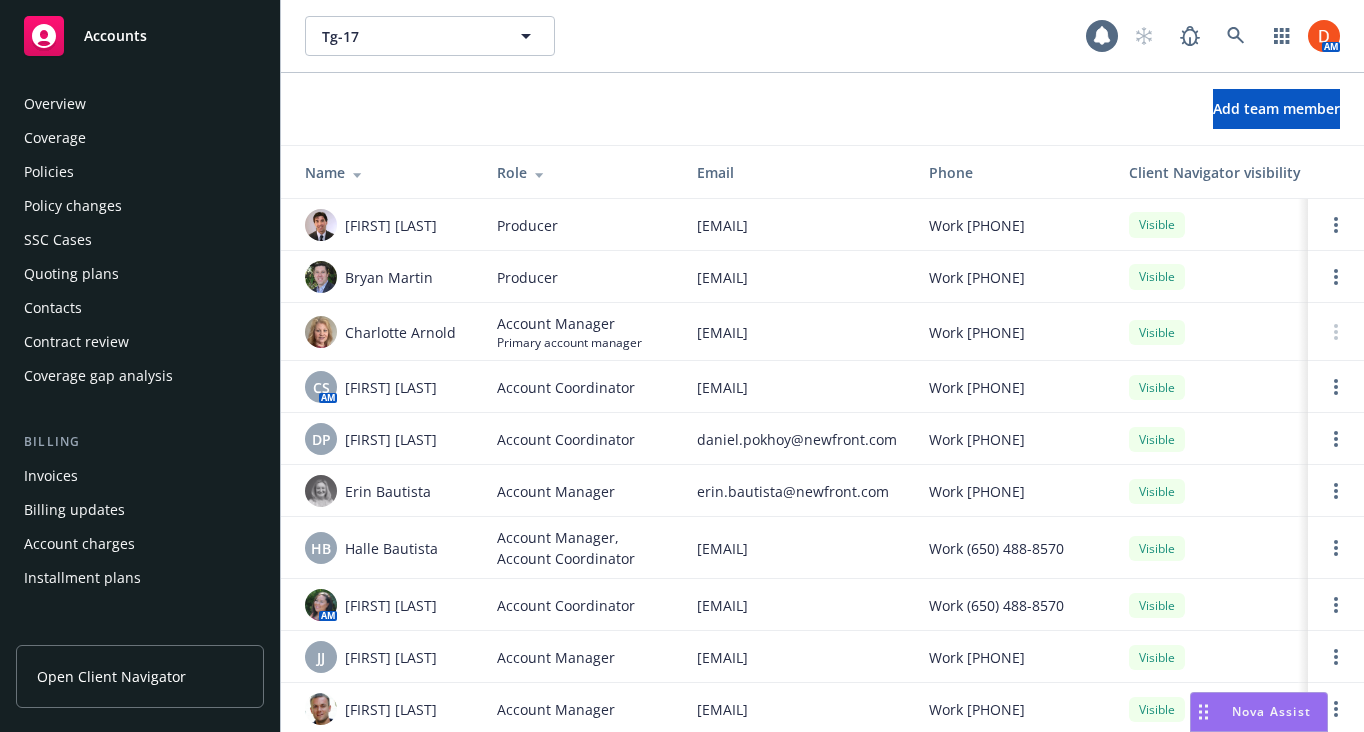 scroll, scrollTop: 0, scrollLeft: 0, axis: both 